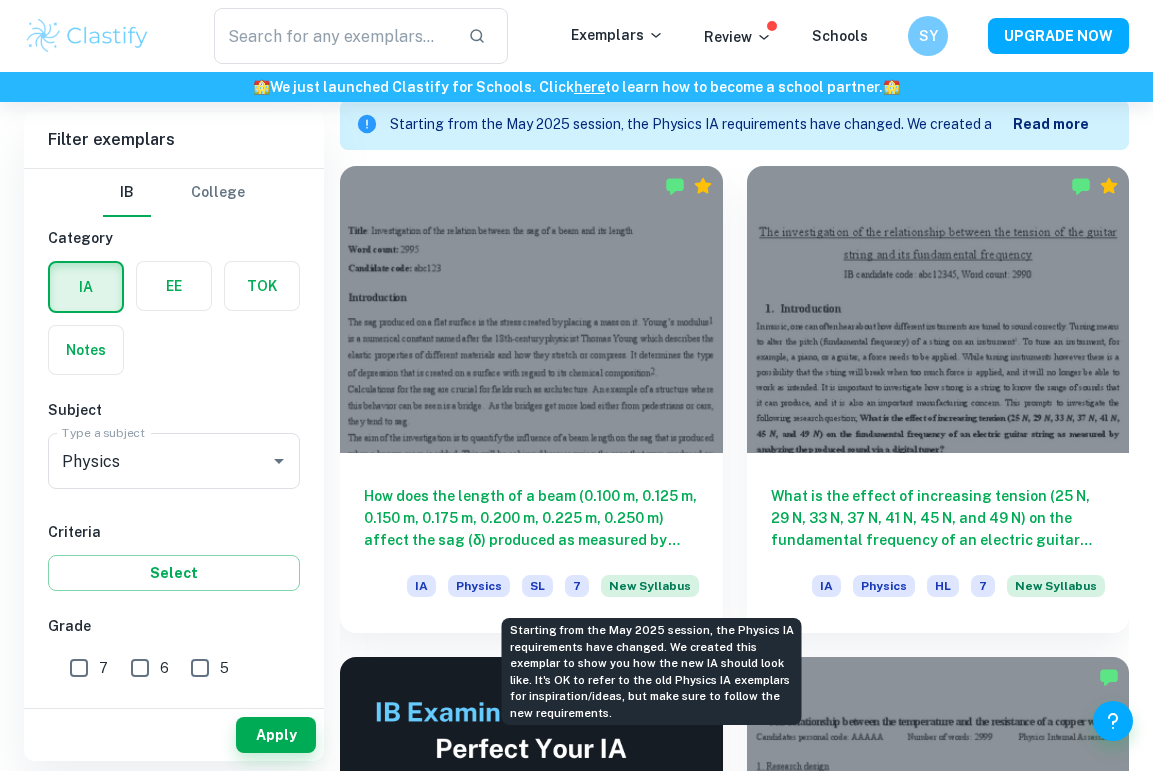 scroll, scrollTop: 577, scrollLeft: 0, axis: vertical 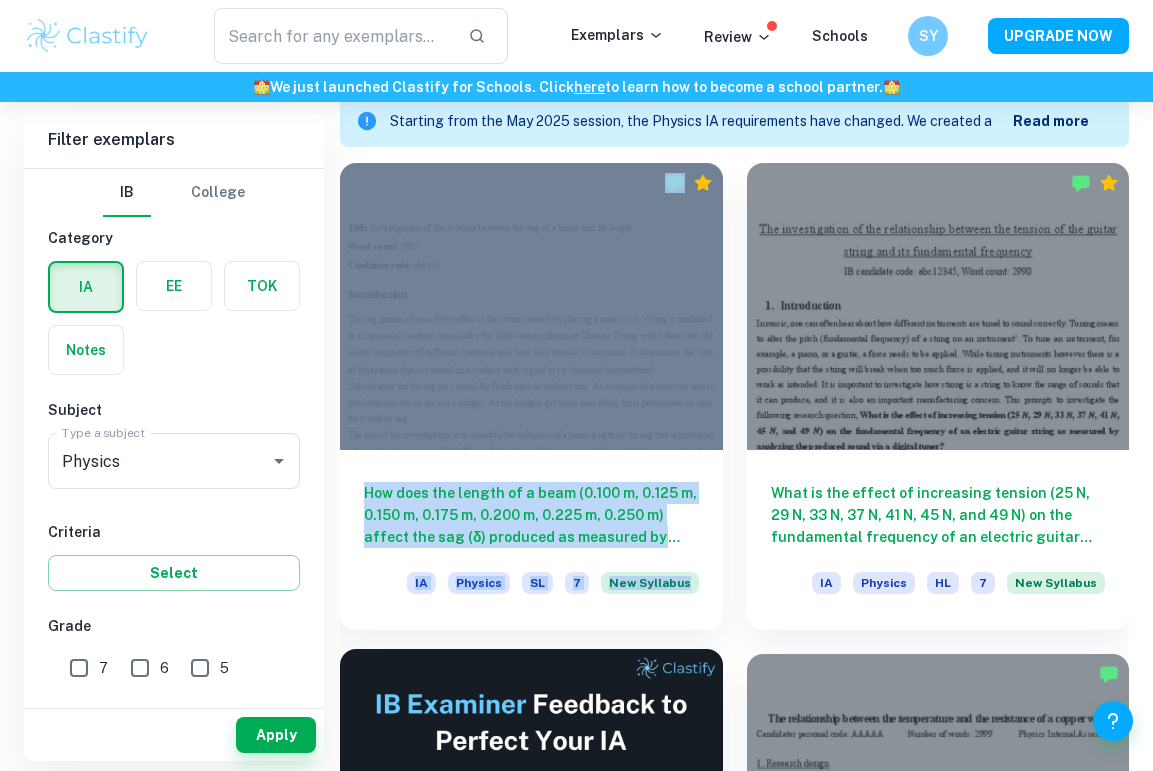 click at bounding box center [531, 792] 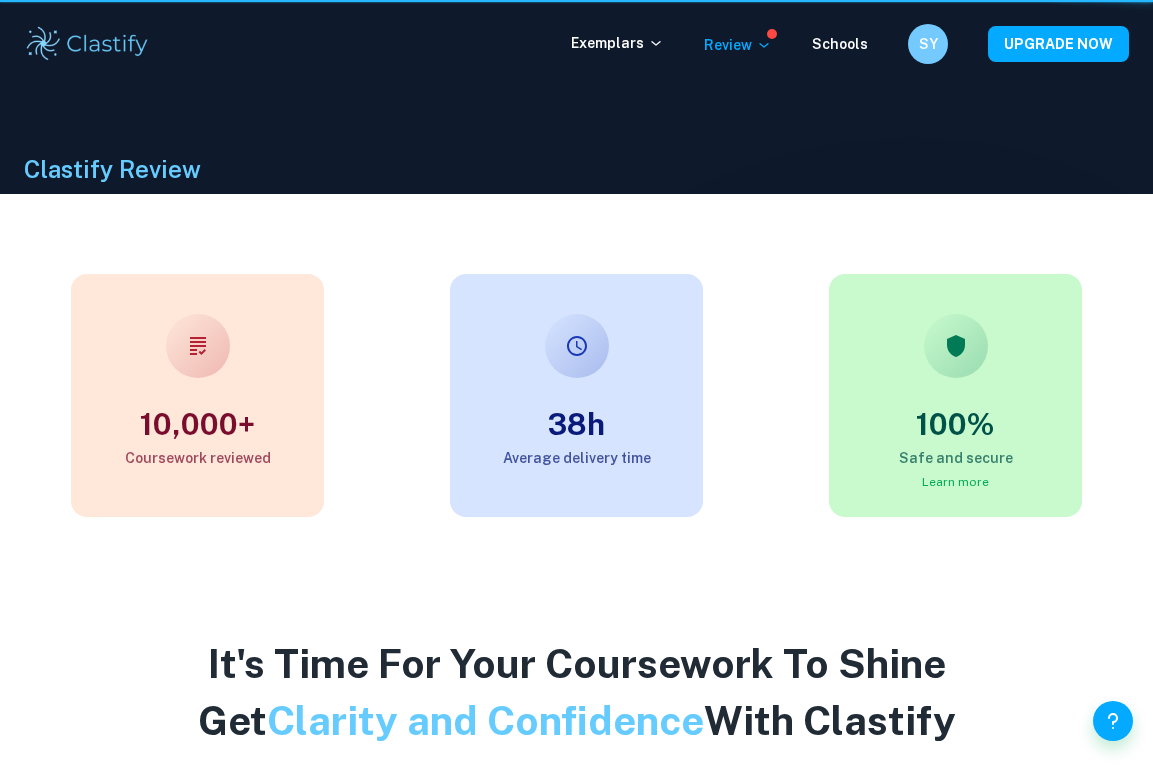 scroll, scrollTop: 0, scrollLeft: 0, axis: both 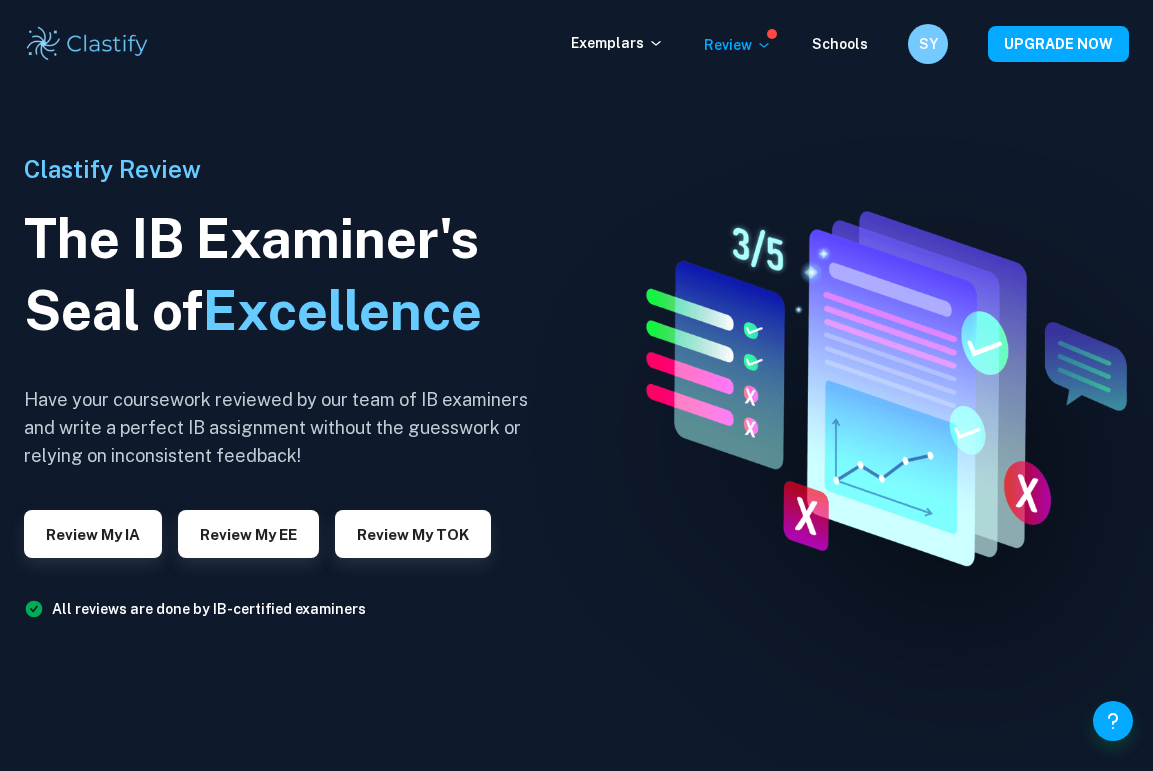 click on "The IB Examiner's  Seal of  Excellence" at bounding box center (284, 275) 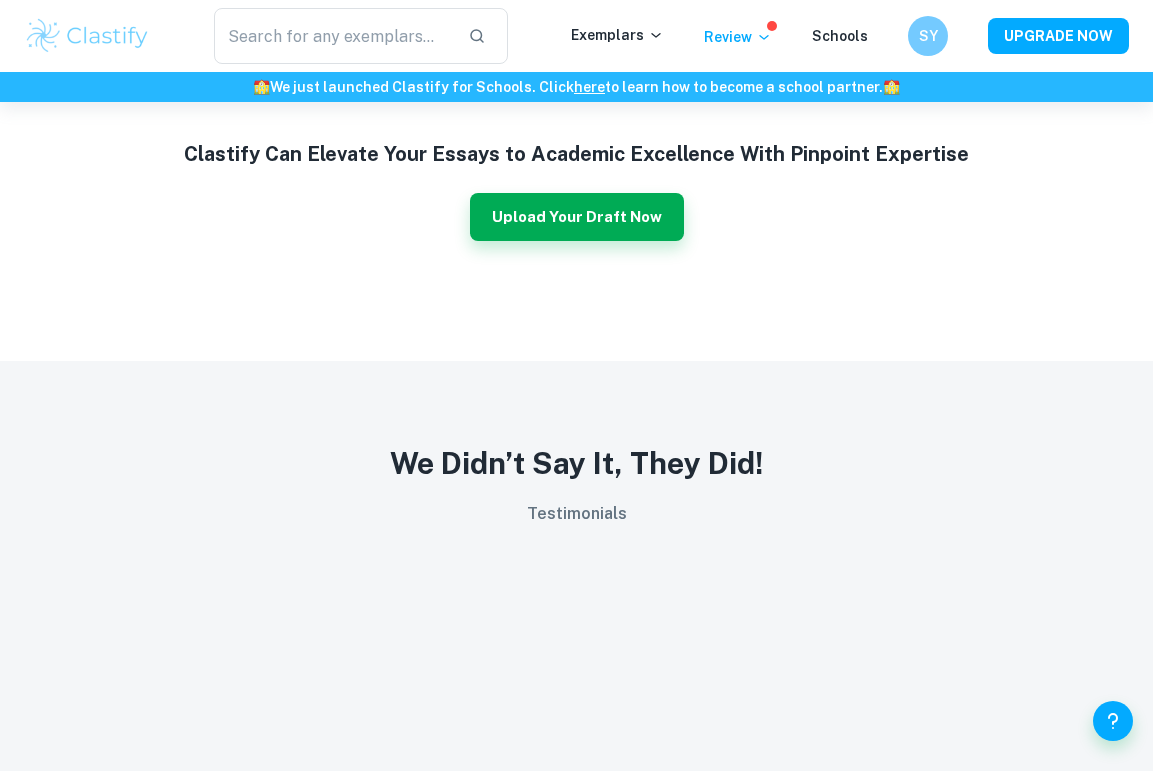 scroll, scrollTop: 1686, scrollLeft: 0, axis: vertical 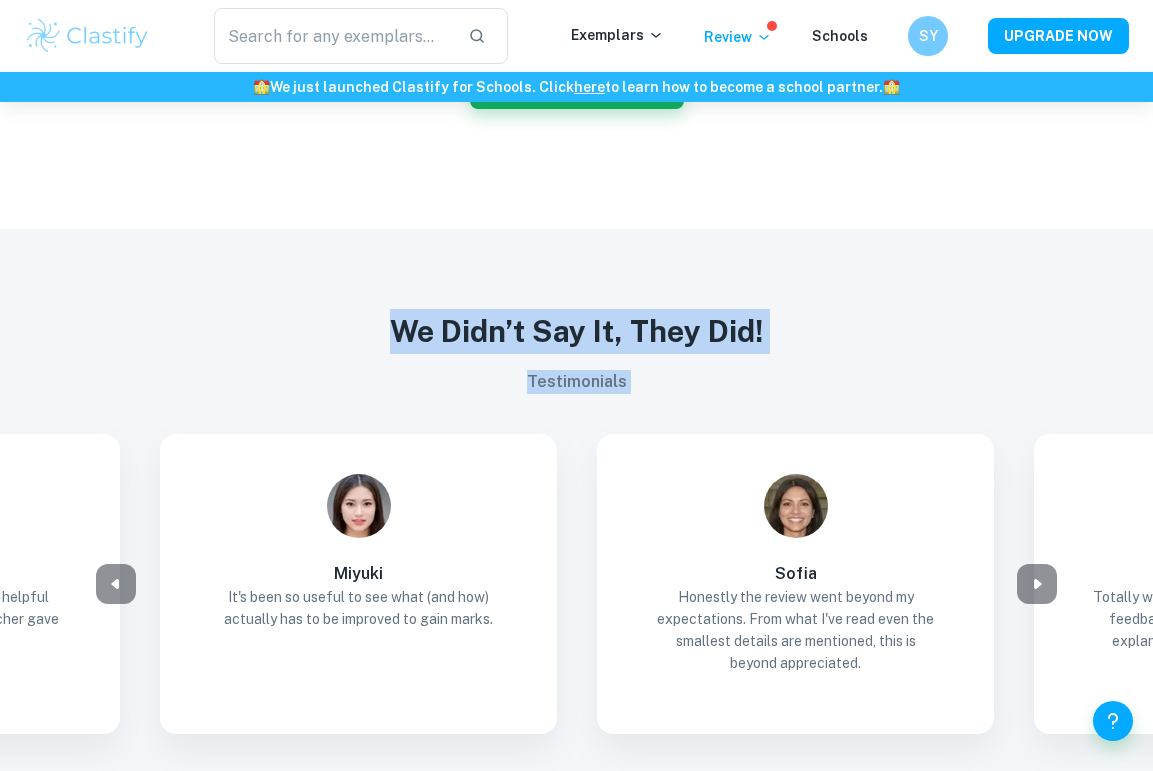 drag, startPoint x: 593, startPoint y: 703, endPoint x: 548, endPoint y: 706, distance: 45.099888 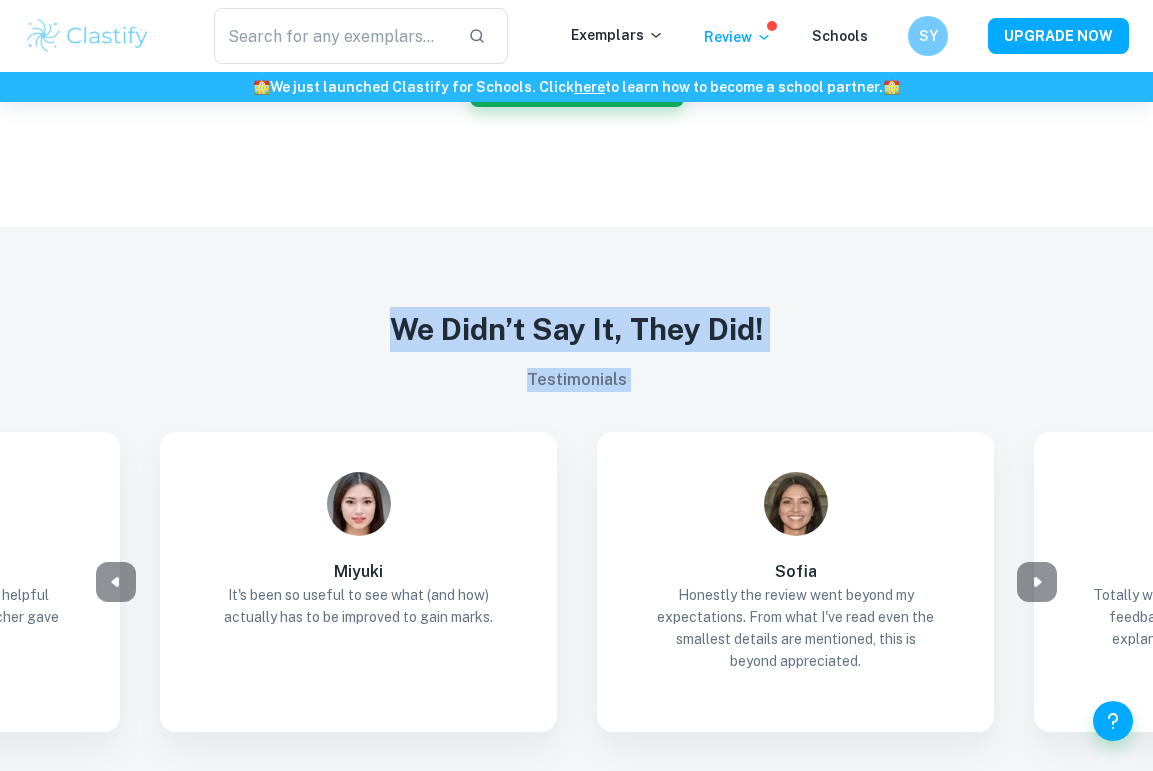 click on "We Didn’t Say It, They Did! Testimonials Chris I used this service for all of my IAs. Honestly, it's been such a lifesaver. Now I'm confident that my IAs are perfect :). Alexandra This was way more detailed and helpful than the vague feedback my teacher gave me. Miyuki It's been so useful to see what (and how) actually has to be improved to gain marks. Sofia Honestly the review went beyond my expectations. From what I've read even the smallest details are mentioned, this is beyond appreciated. Hans Totally worth the money. I received detailed feedback on my IA including very clear explanations and examples of how to improve. Anthony It was so useful to have my IA graded accoring to the IB criteria. I now know what exactly I have to do to increase my marks for each of the criteria. Chris I used this service for all of my IAs. Honestly, it's been such a lifesaver. Now I'm confident that my IAs are perfect :). Alexandra This was way more detailed and helpful than the vague feedback my teacher gave me. Miyuki" at bounding box center [576, 519] 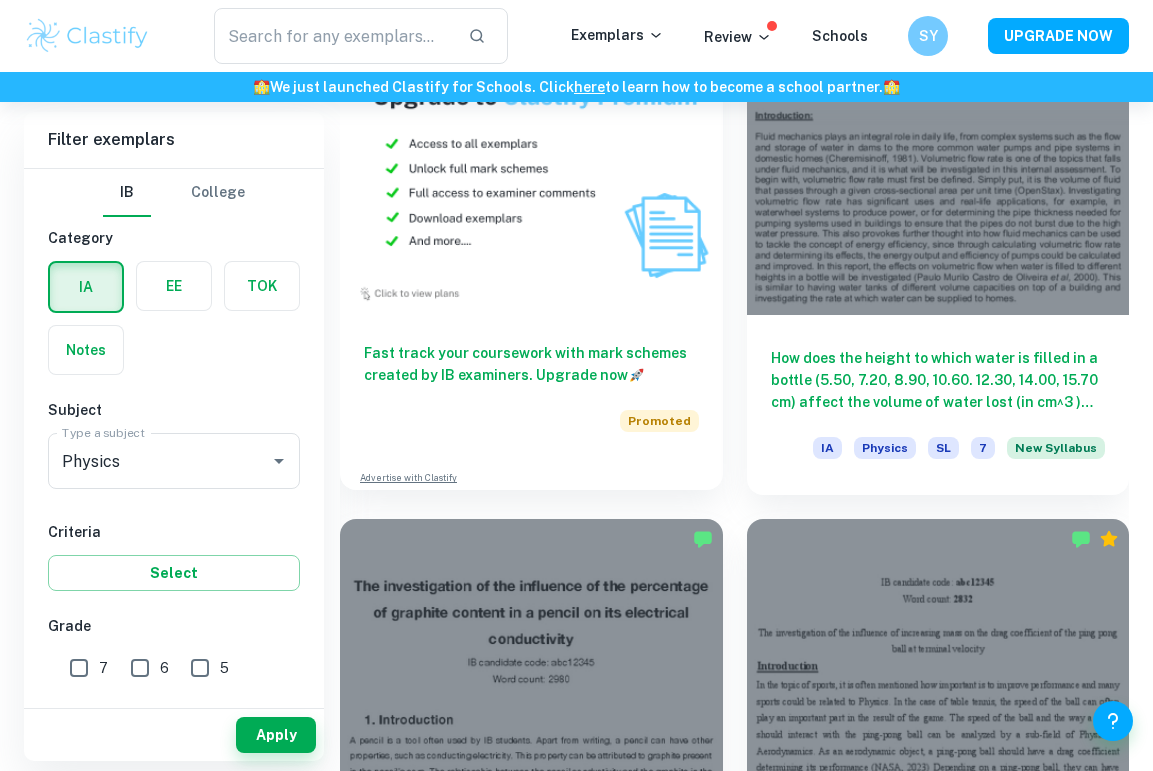 scroll, scrollTop: 2563, scrollLeft: 0, axis: vertical 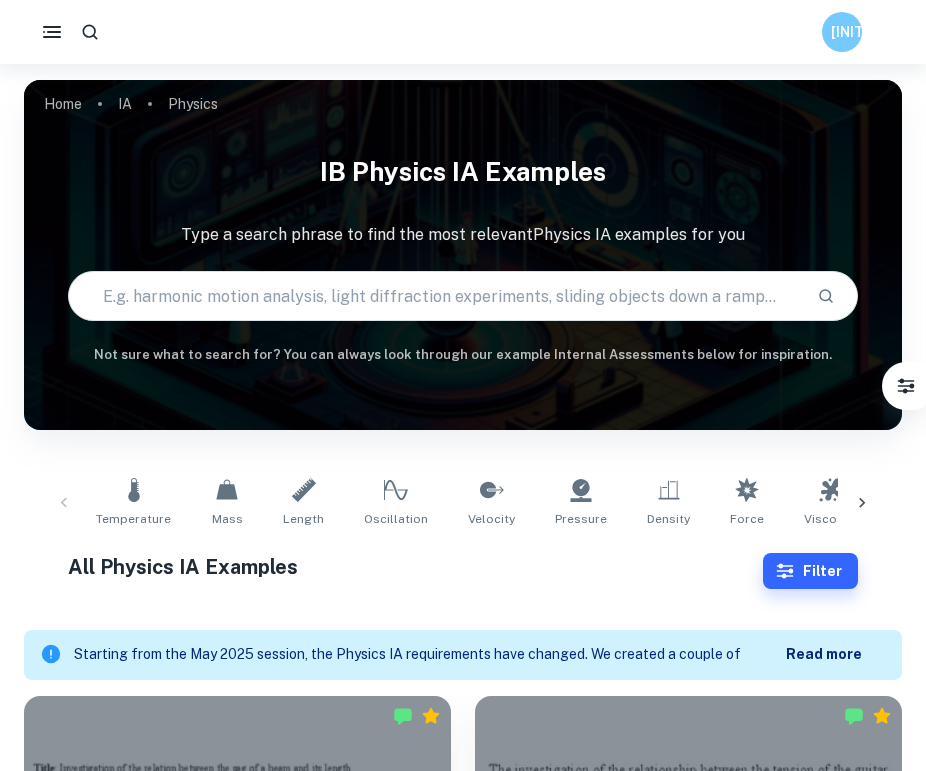 click at bounding box center (435, 296) 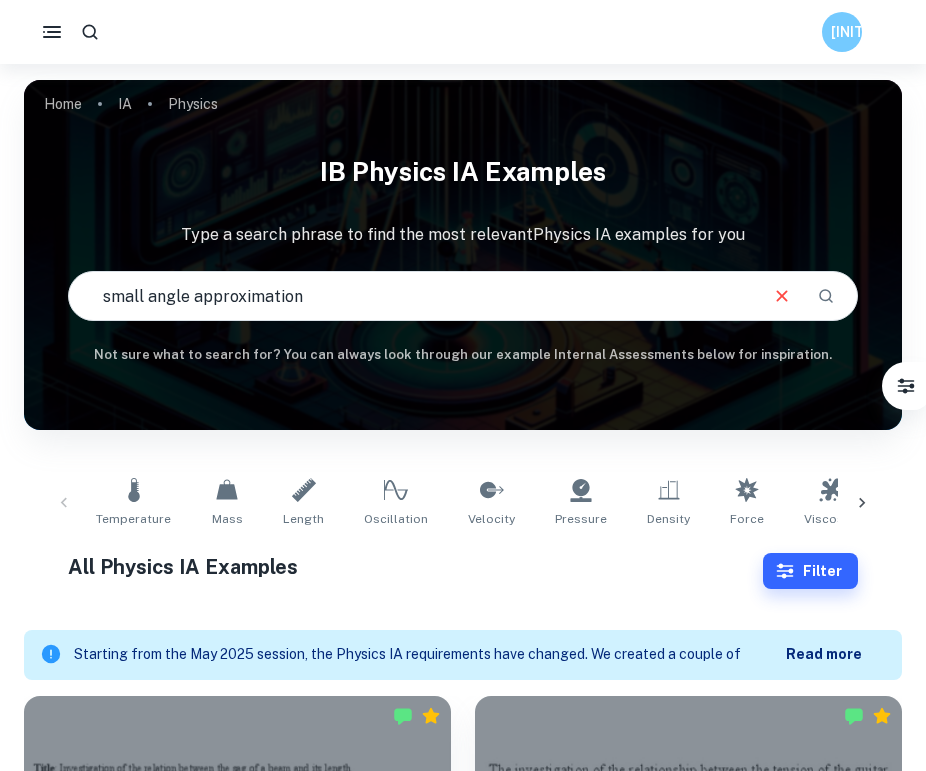 type on "small angle approximation" 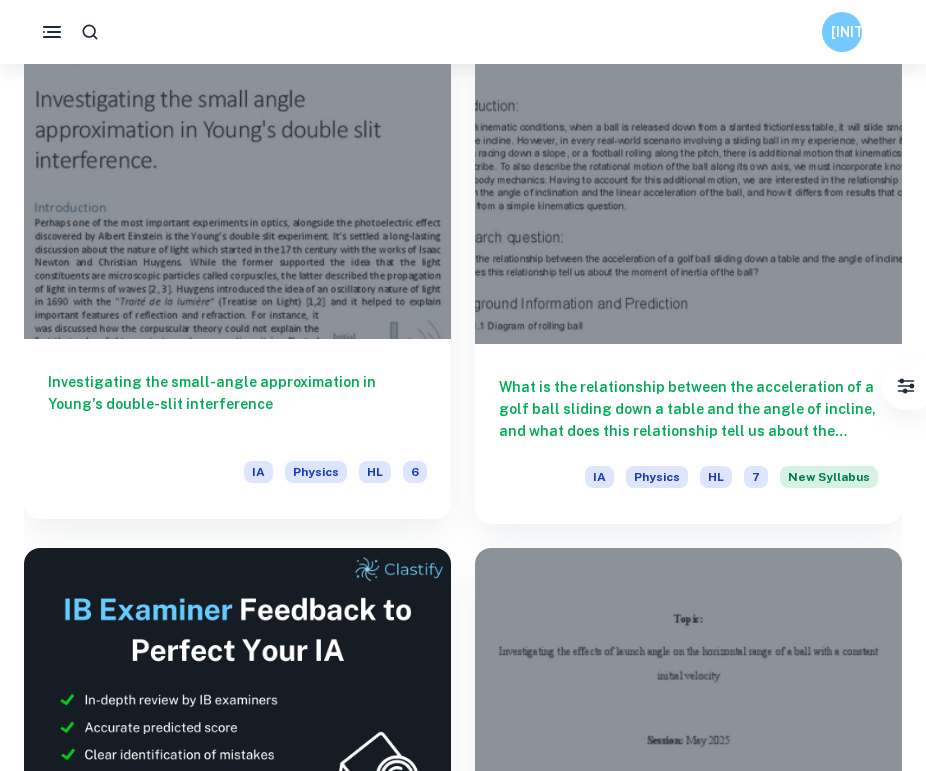scroll, scrollTop: 668, scrollLeft: 0, axis: vertical 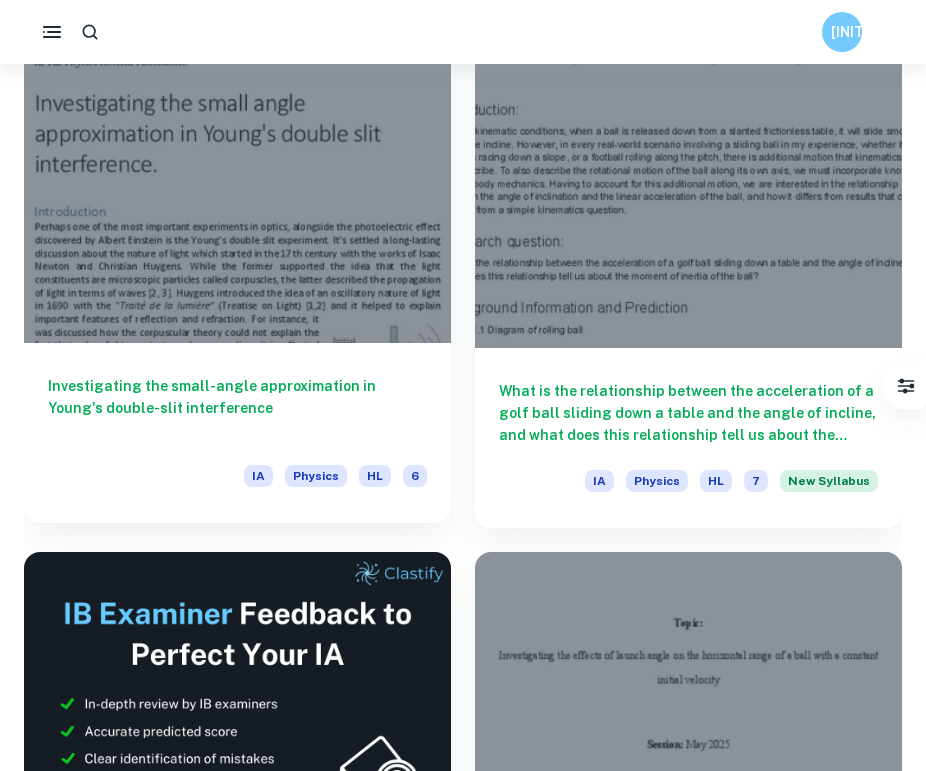 click at bounding box center (237, 183) 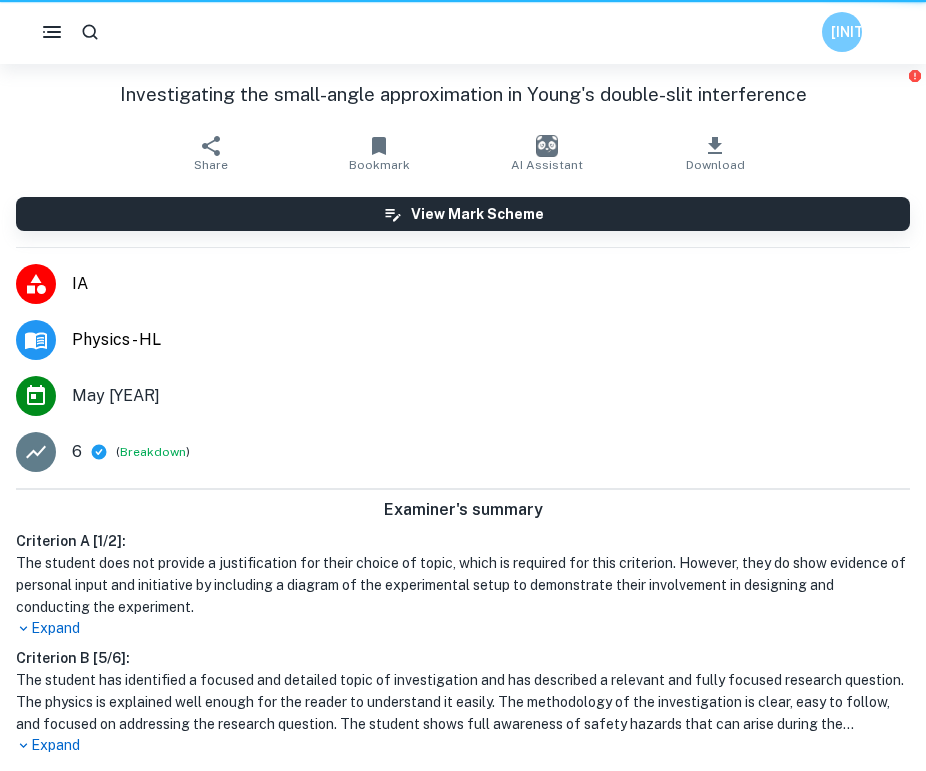 scroll, scrollTop: 0, scrollLeft: 0, axis: both 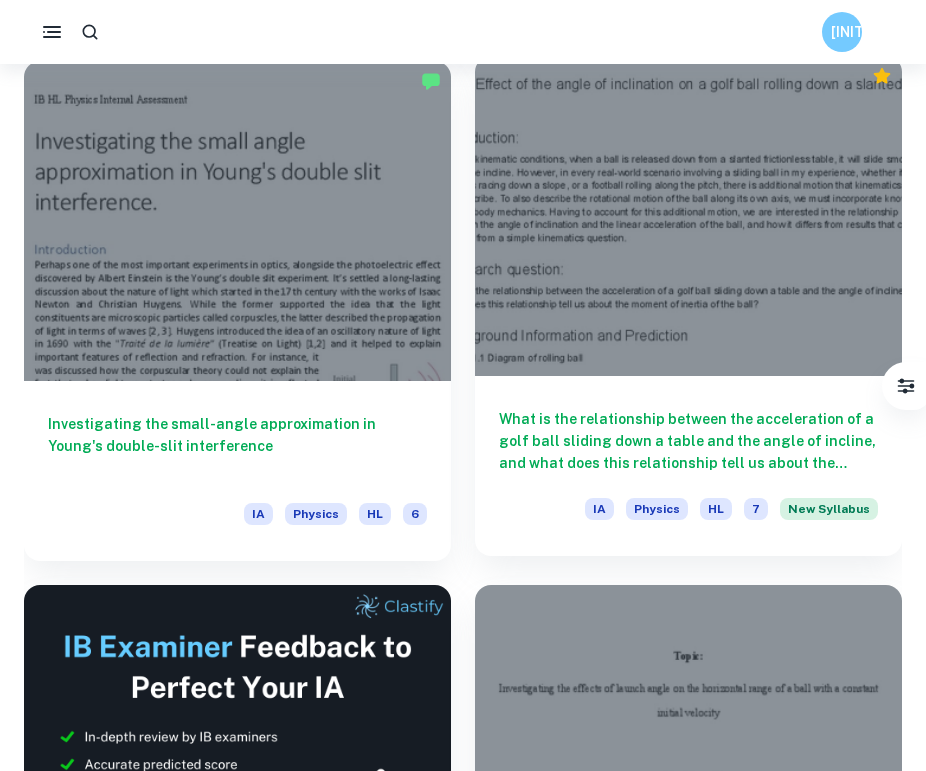 click on "What is the relationship between the acceleration of a golf ball sliding down a table and the angle of incline, and
what does this relationship tell us about the moment of inertia of the ball?" at bounding box center (688, 441) 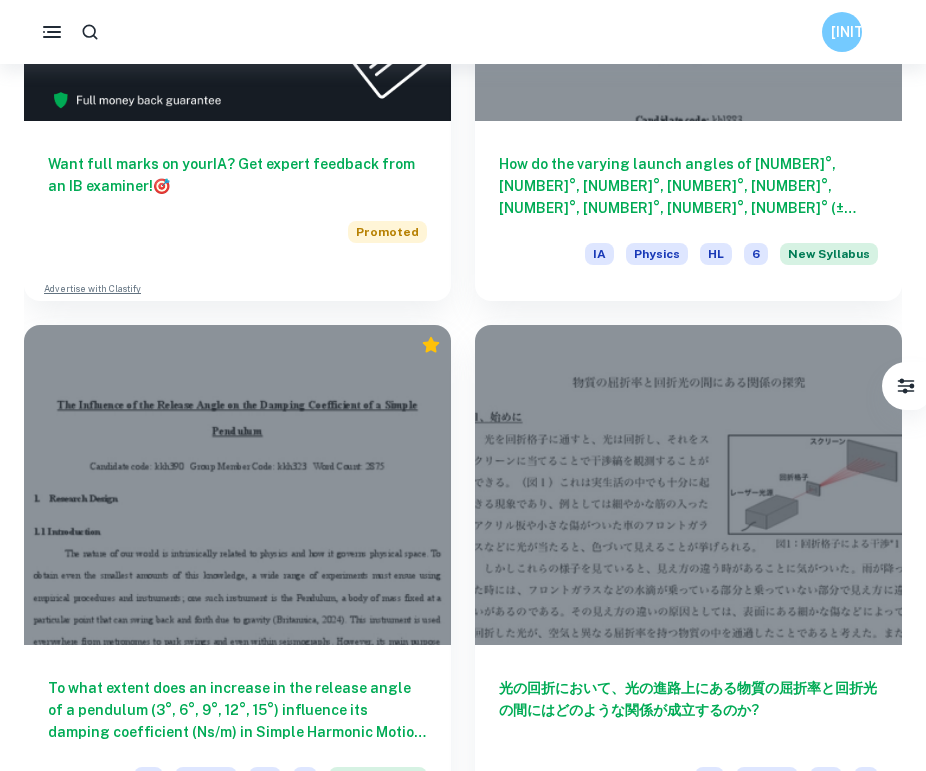 scroll, scrollTop: 2605, scrollLeft: 0, axis: vertical 